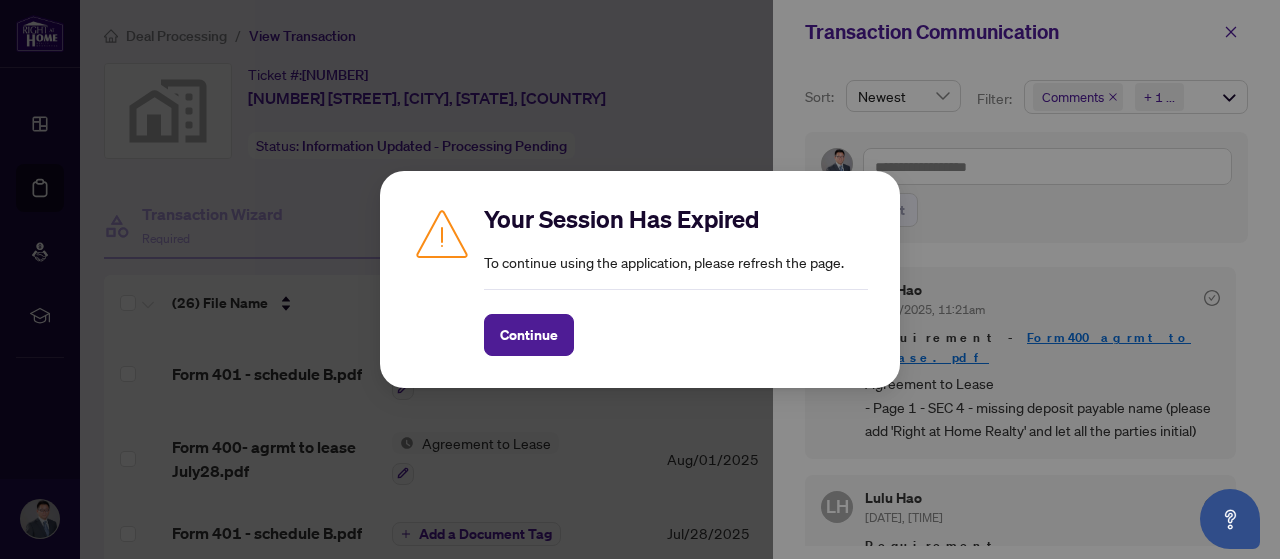 scroll, scrollTop: 0, scrollLeft: 0, axis: both 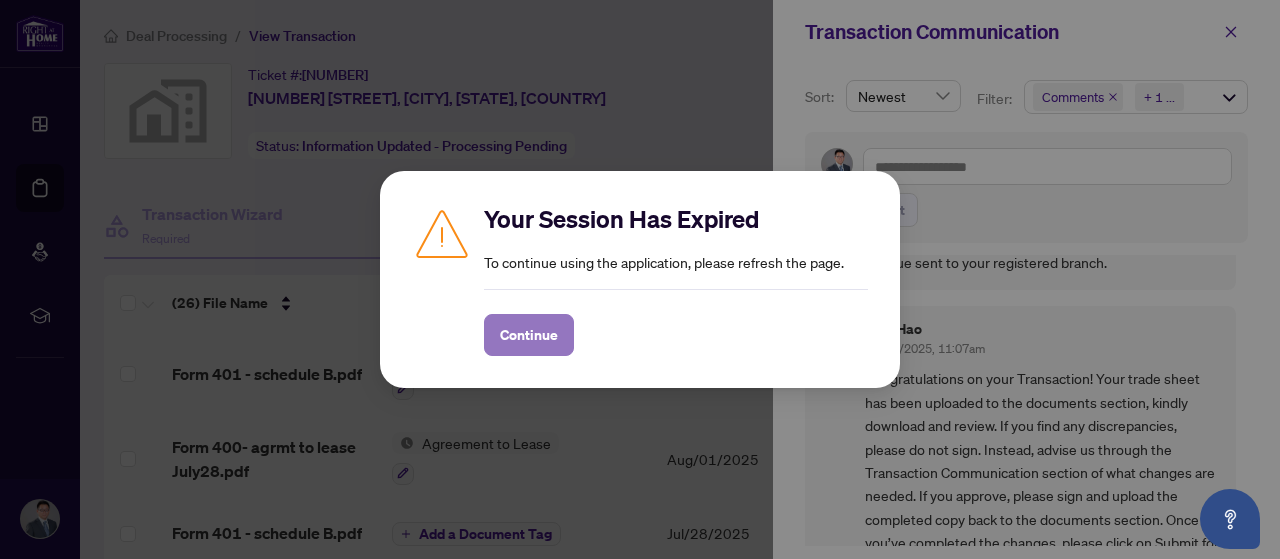 click on "Continue" at bounding box center (529, 335) 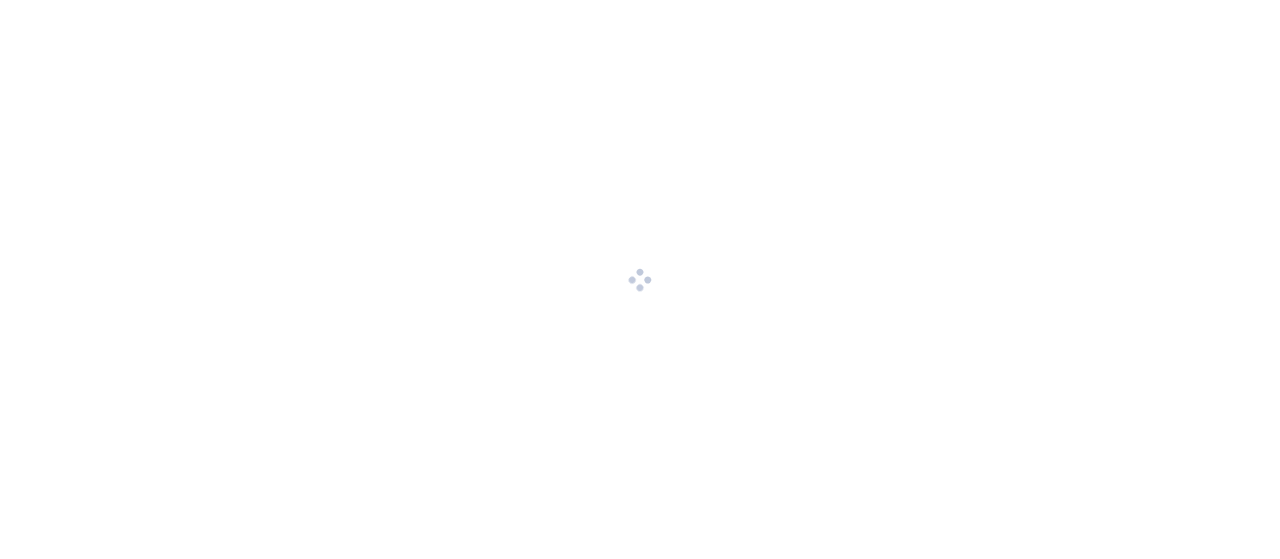scroll, scrollTop: 0, scrollLeft: 0, axis: both 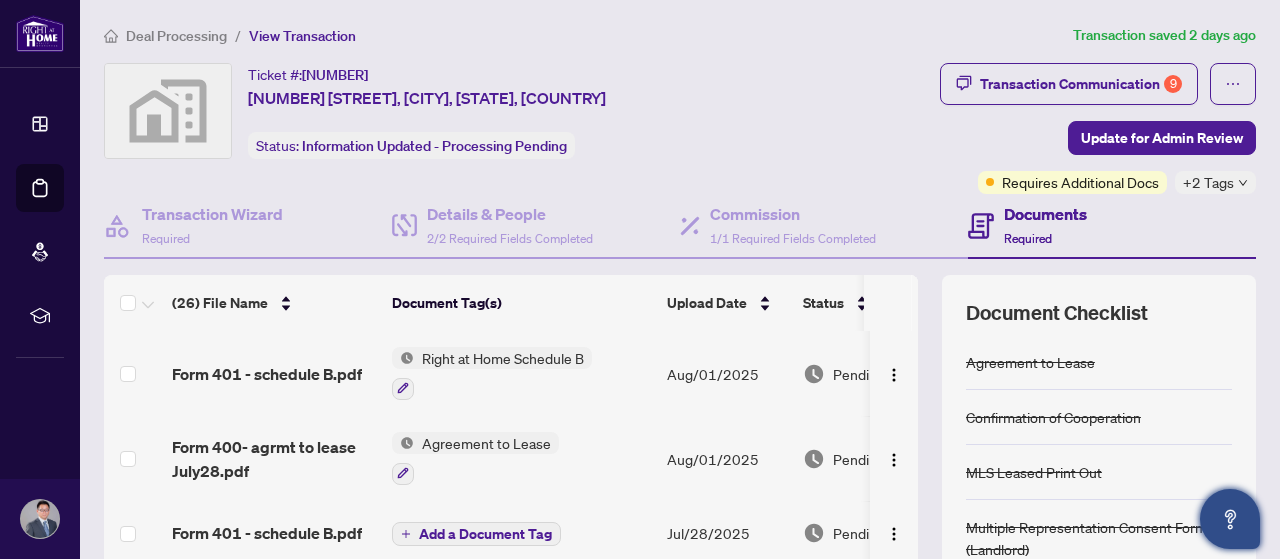 click 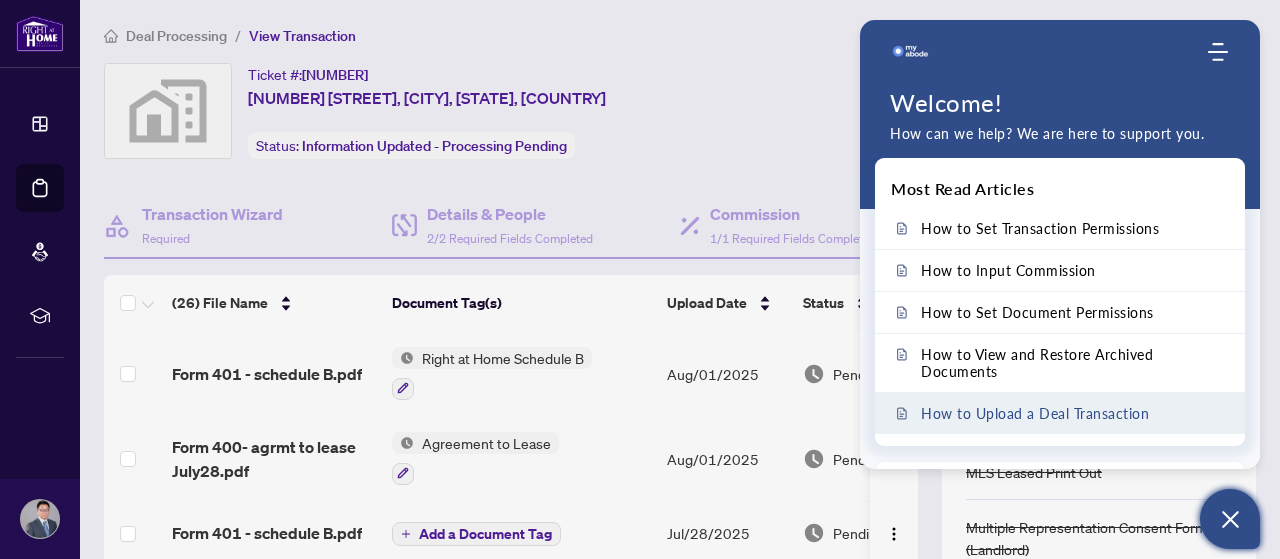 click on "How to Upload a Deal Transaction" at bounding box center (1035, 413) 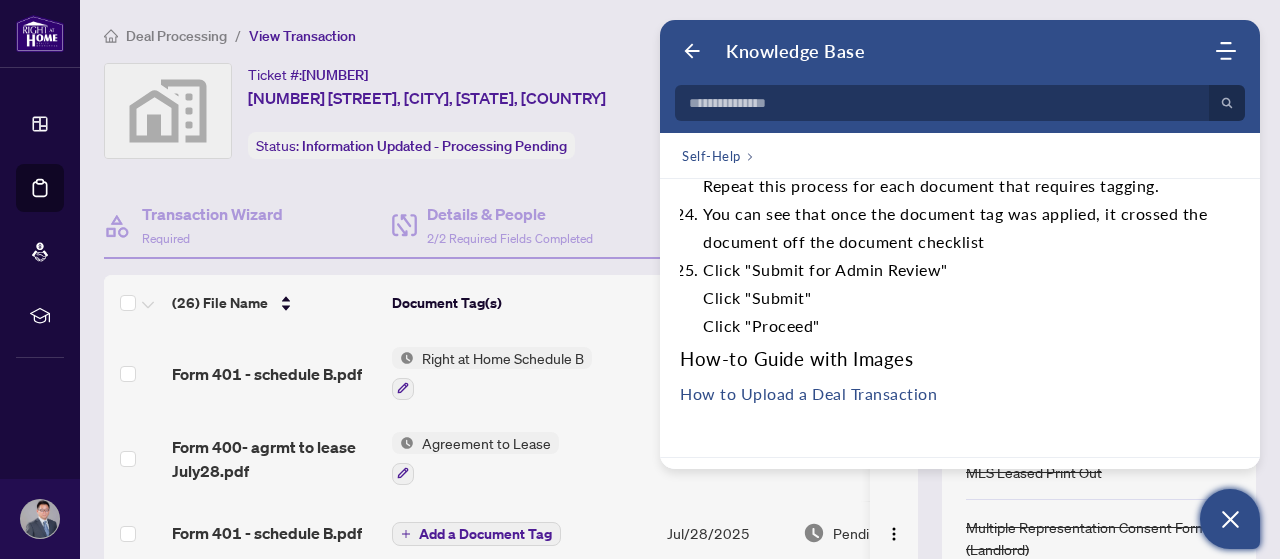 scroll, scrollTop: 2400, scrollLeft: 0, axis: vertical 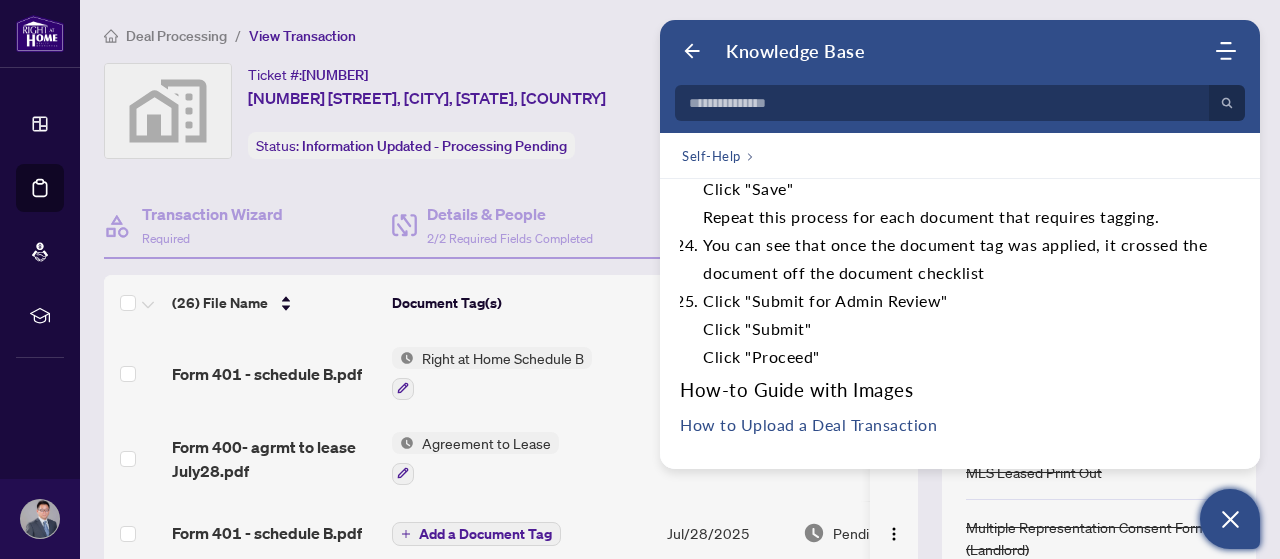 click on "Deal Processing / View Transaction Transaction saved   2 days ago Ticket #:  [NUMBER] [NUMBER] [STREET], [CITY], [STATE], [COUNTRY] Status:   Information Updated - Processing Pending Transaction Communication 9 Update for Admin Review Requires Additional Docs +2 Tags Transaction Wizard Required Details & People 2/2 Required Fields Completed Commission 1/1 Required Fields Completed Documents Required (26) File Name Document Tag(s) Upload Date Status             Form 401 - schedule B.pdf Right at Home Schedule B [MONTH]/[DAY]/[YEAR] Pending Review Form 400- agrmt to lease [MONTH][DAY].pdf Agreement to Lease [MONTH]/[DAY]/[YEAR] Pending Review Form 401 - schedule B.pdf Add a Document Tag [MONTH]/[DAY]/[YEAR] Pending Review Form 400- agrmt to lease [MONTH][DAY].pdf Add a Document Tag [MONTH]/[DAY]/[YEAR] Pending Review Form 372 and 371 - Tenant designated repres.pdf Add a Document Tag [MONTH]/[DAY]/[YEAR] Pending Review Form327 - multiple repres - landlord.pdf Multiple Representation Consent Form (Landlord) [MONTH]/[DAY]/[YEAR] Pending Review Add a Document Tag [MONTH]/[DAY]/[YEAR]" at bounding box center (680, 438) 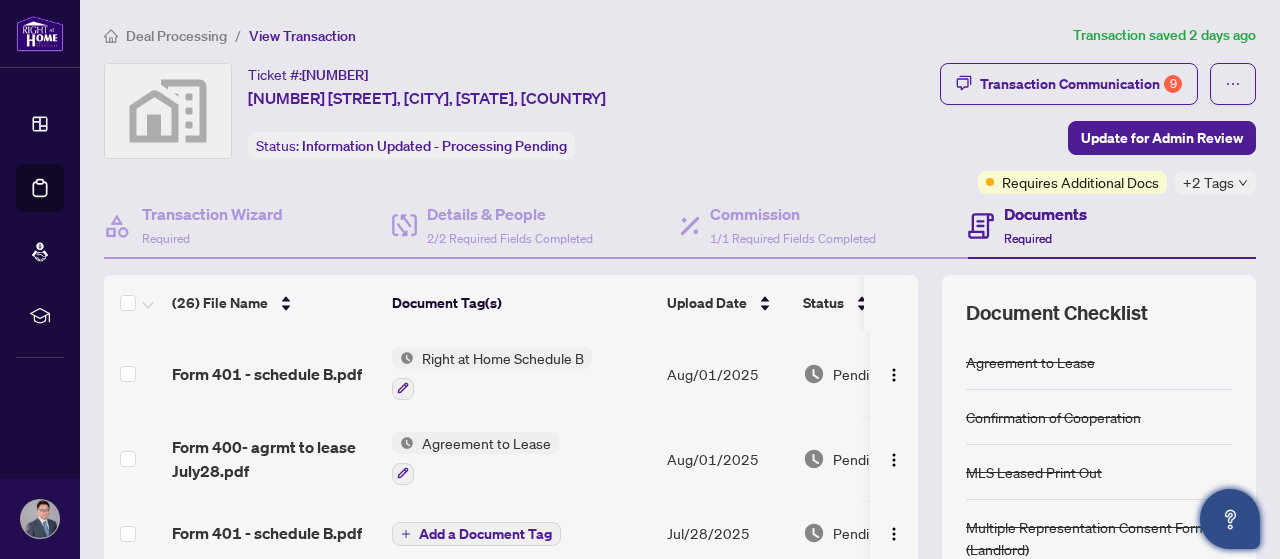 scroll, scrollTop: 9996, scrollLeft: 0, axis: vertical 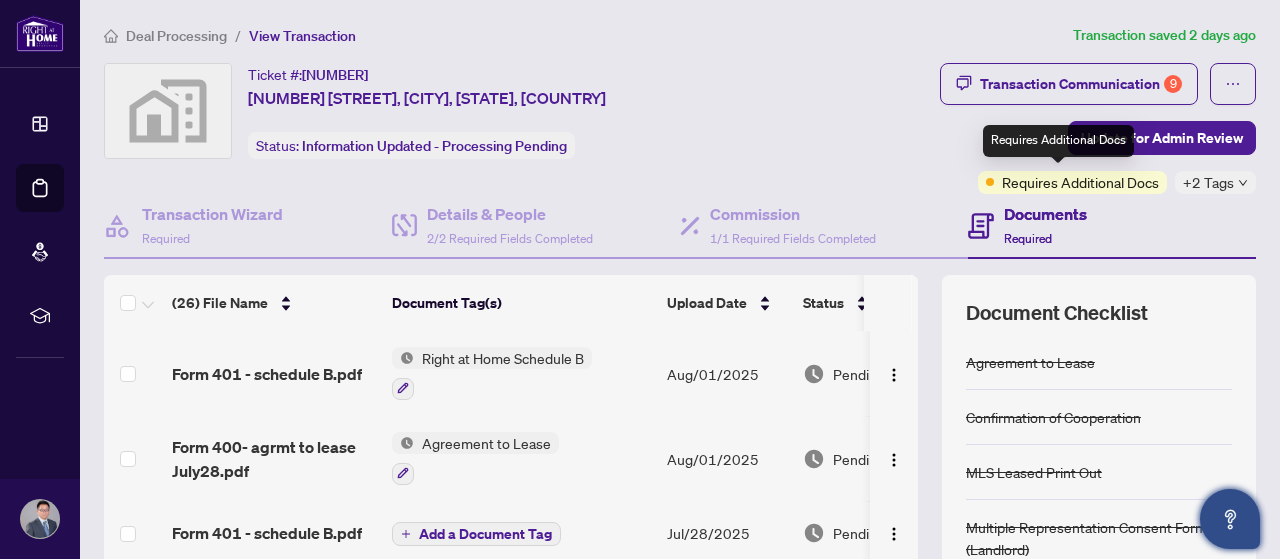 click on "Requires Additional Docs" at bounding box center (1080, 182) 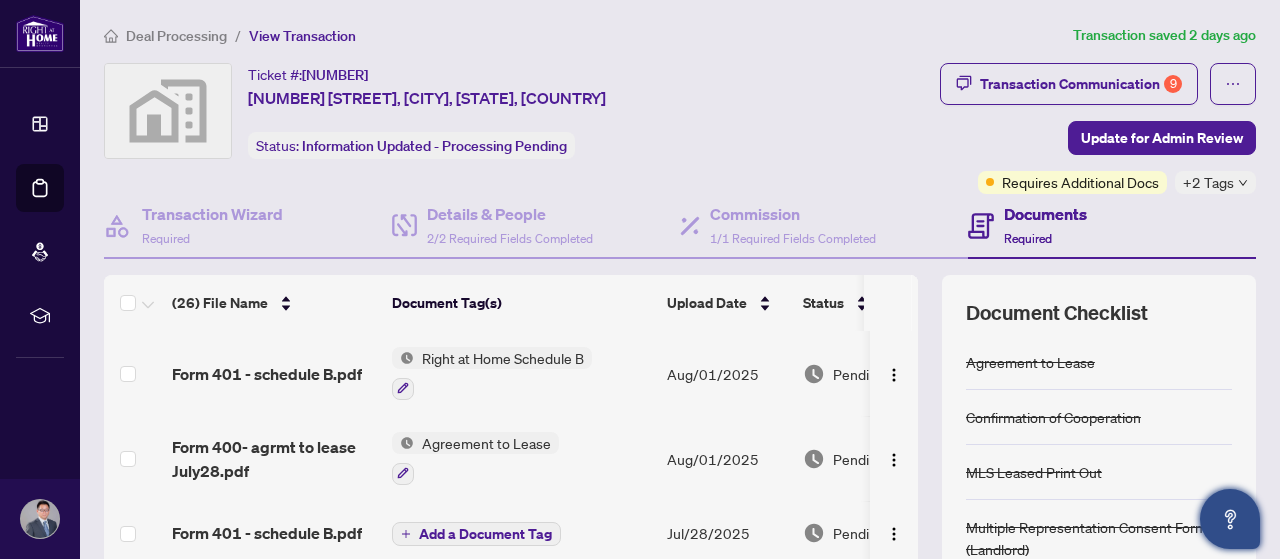 click 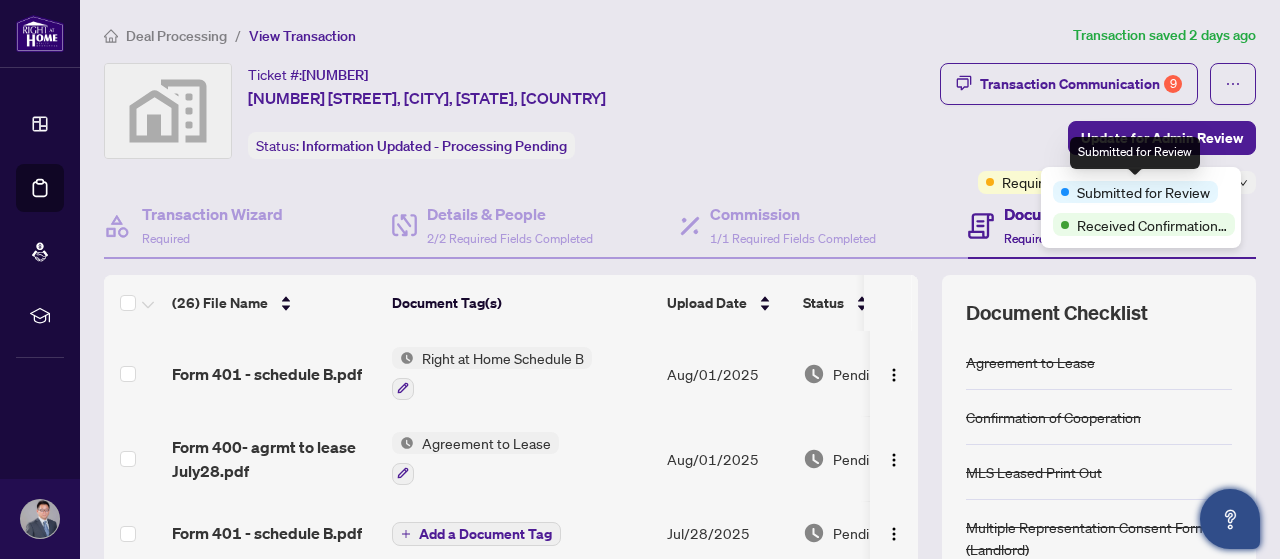 click on "Submitted for Review" at bounding box center (1143, 192) 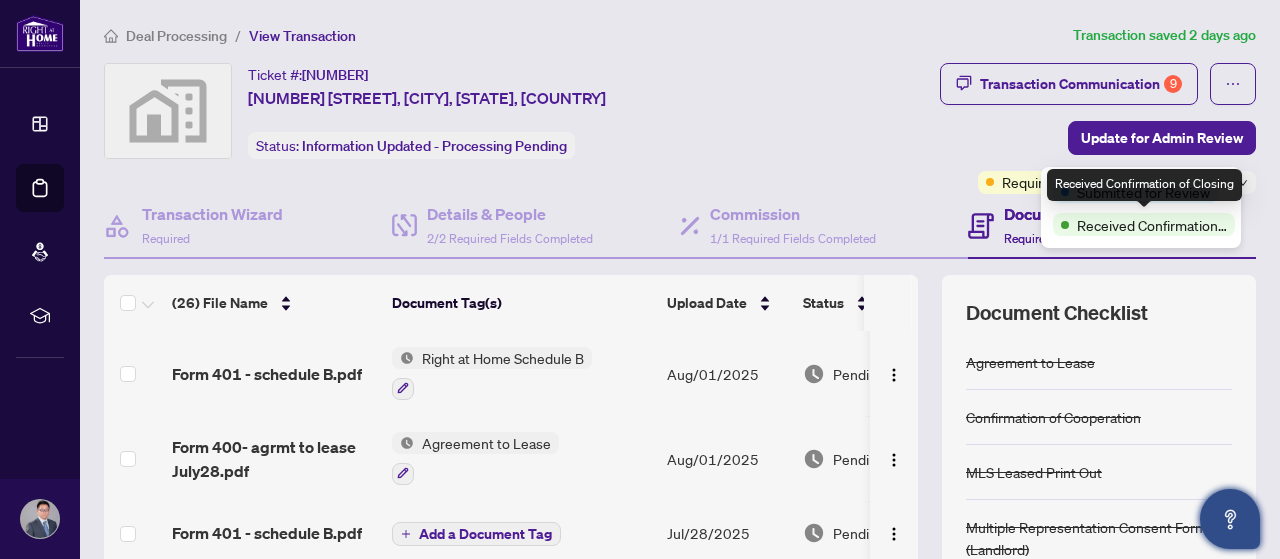 click on "Received Confirmation of Closing" at bounding box center (1152, 225) 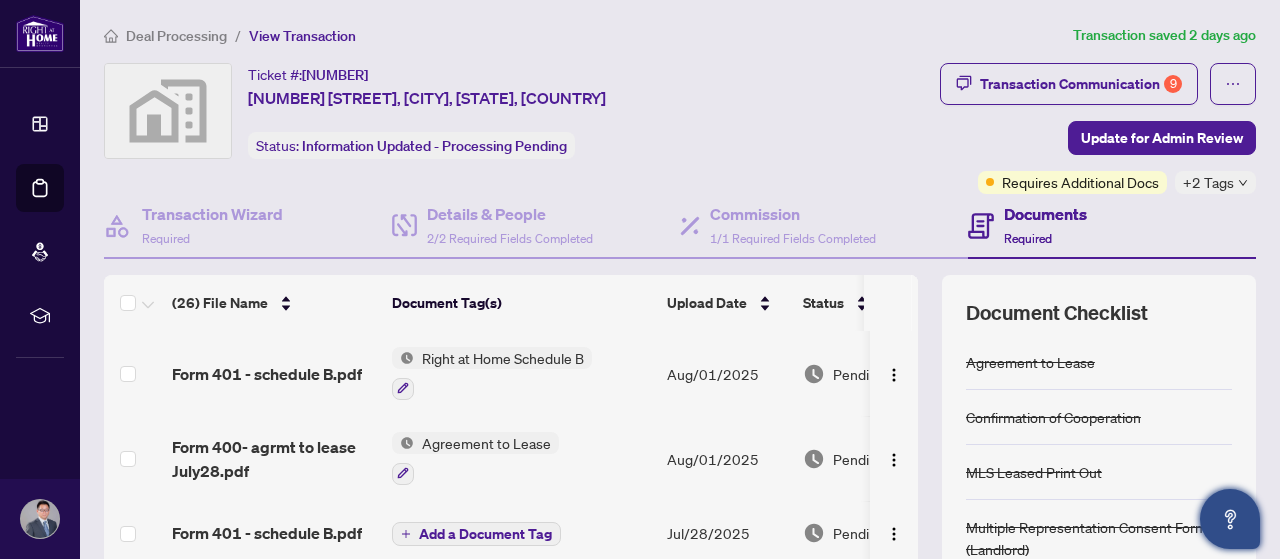 click on "Ticket #:  [NUMBER] [NUMBER] [STREET], [CITY], [STATE], [COUNTRY] Status:   Information Updated - Processing Pending" at bounding box center (436, 128) 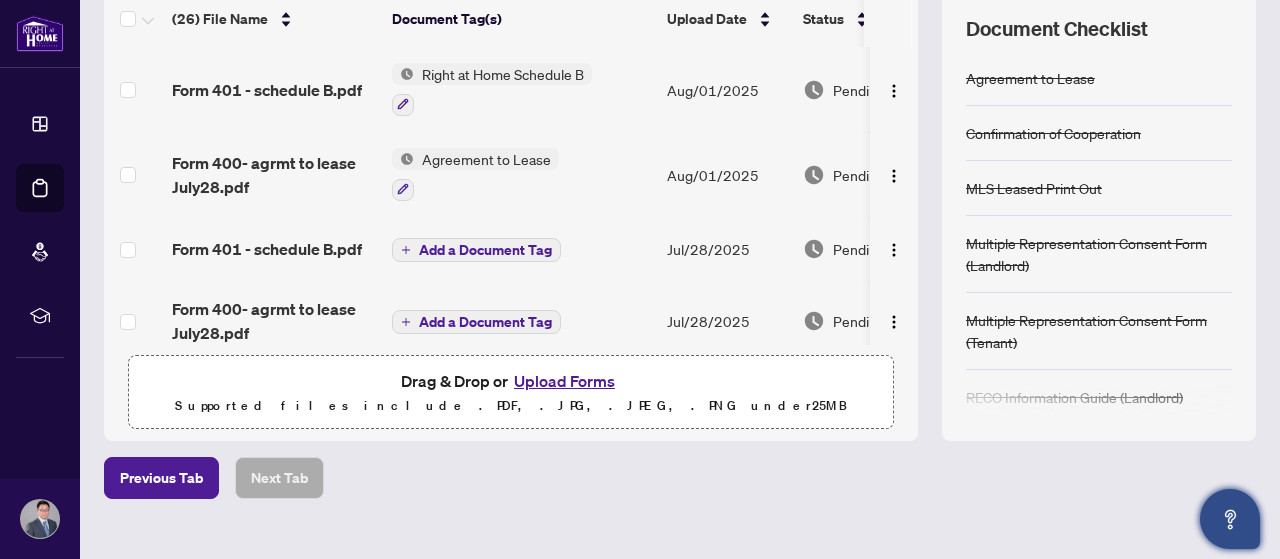 scroll, scrollTop: 314, scrollLeft: 0, axis: vertical 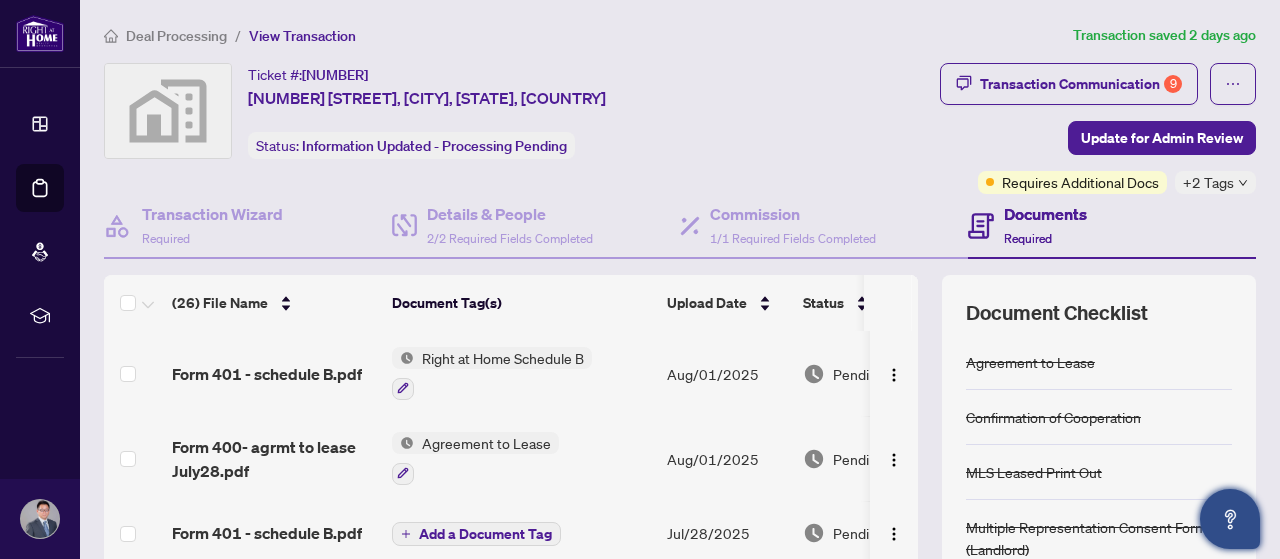 click on "Deal Processing" at bounding box center (176, 36) 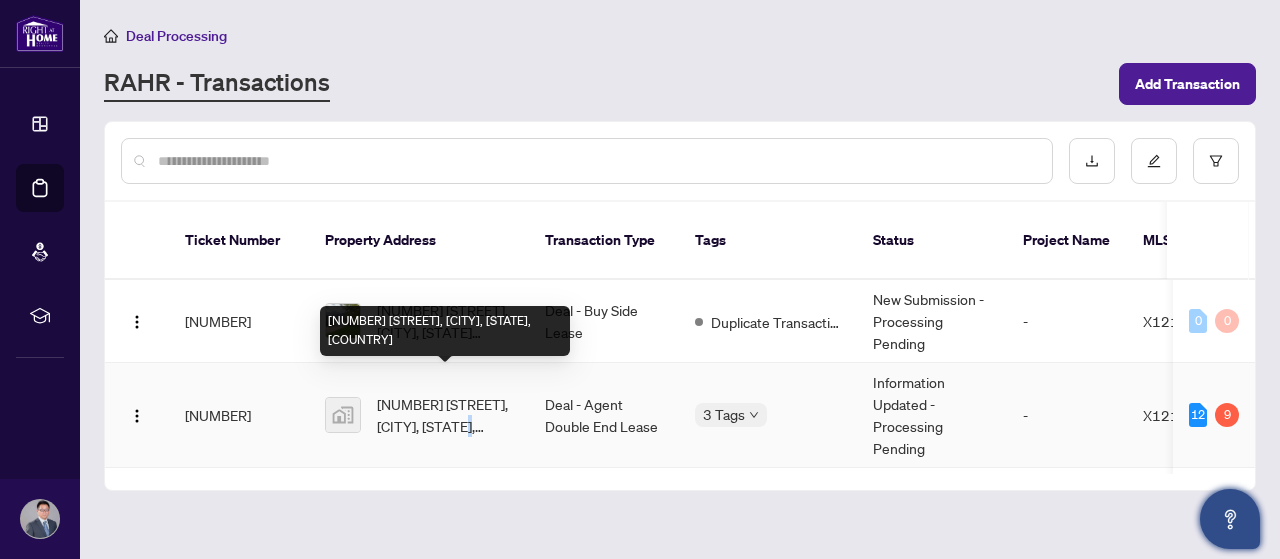 click on "[NUMBER] [STREET], [CITY], [STATE], [COUNTRY]" at bounding box center (445, 415) 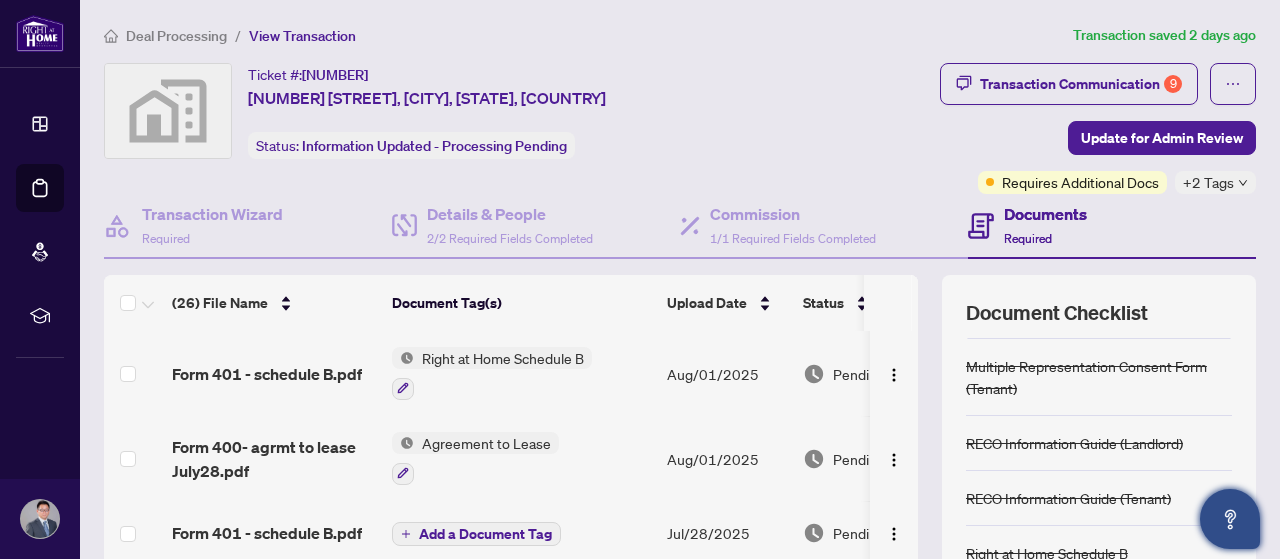 scroll, scrollTop: 259, scrollLeft: 0, axis: vertical 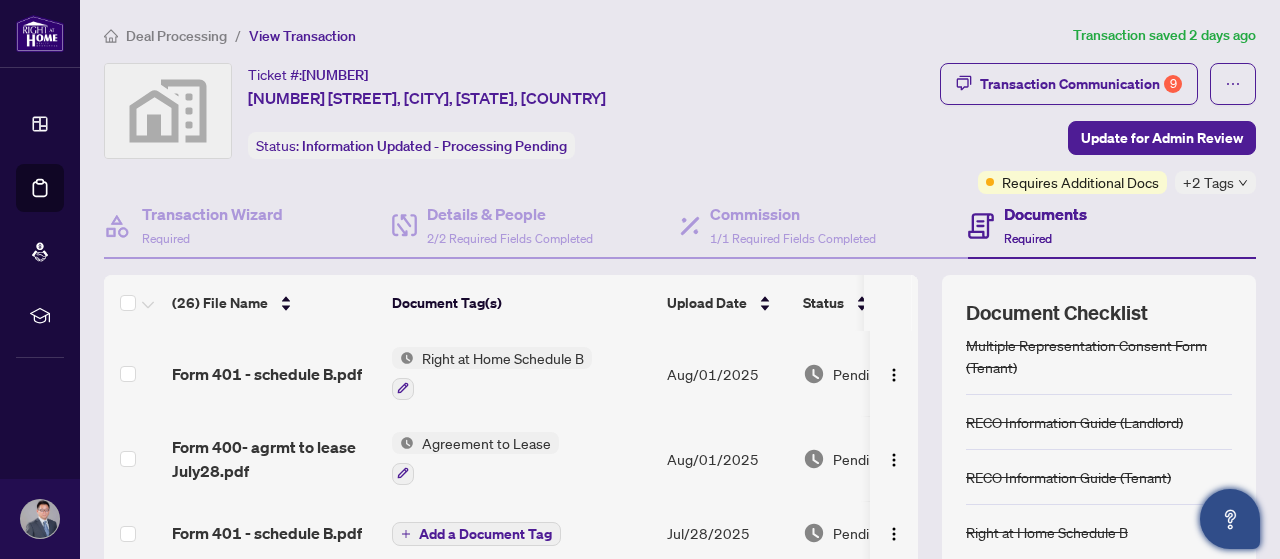 click on "Deal Processing" at bounding box center [176, 36] 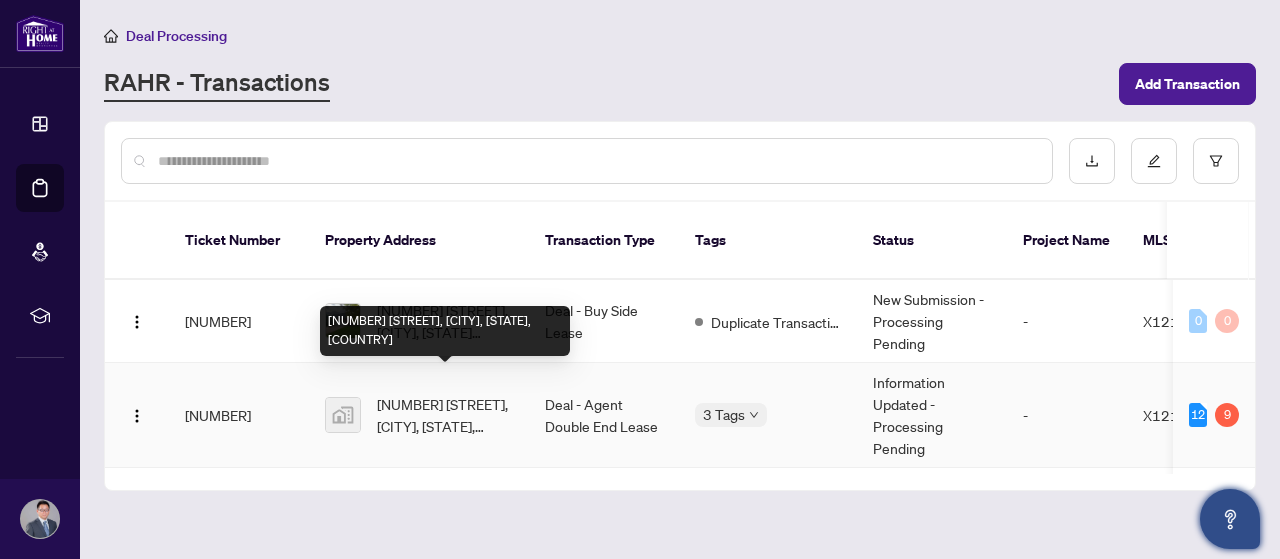 click on "[NUMBER] [STREET], [CITY], [STATE], [COUNTRY]" at bounding box center (445, 415) 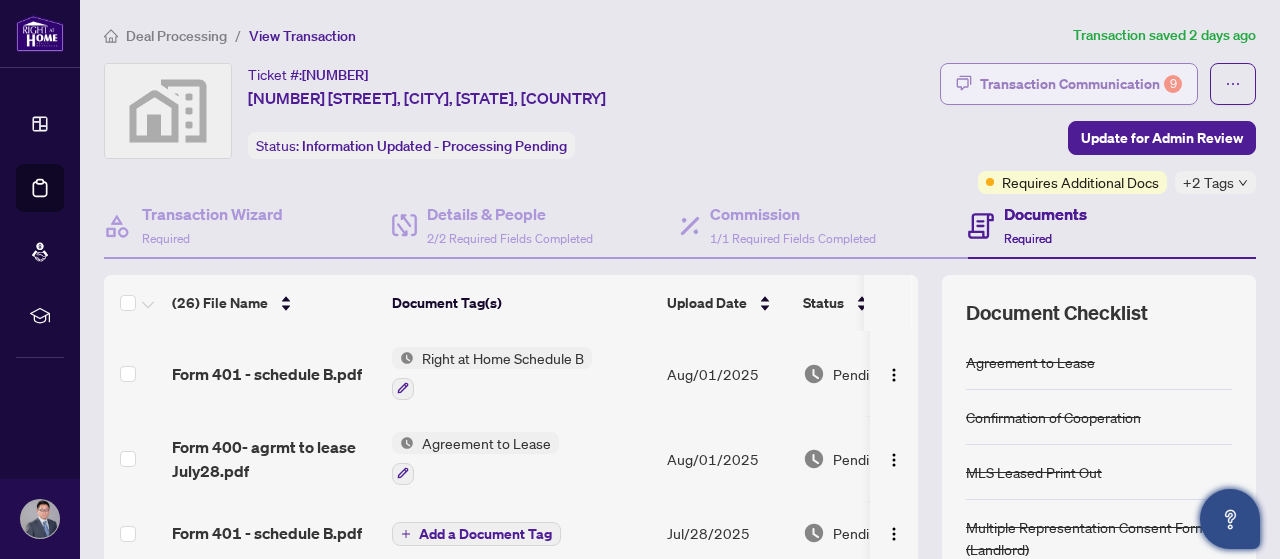 click on "Transaction Communication 9" at bounding box center [1081, 84] 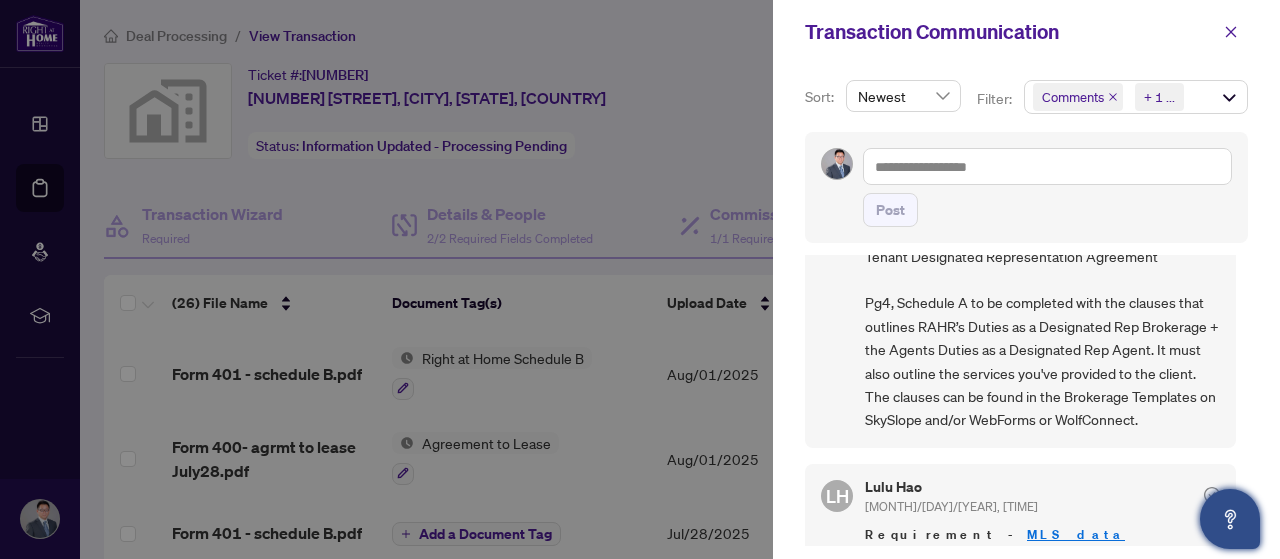 scroll, scrollTop: 2500, scrollLeft: 0, axis: vertical 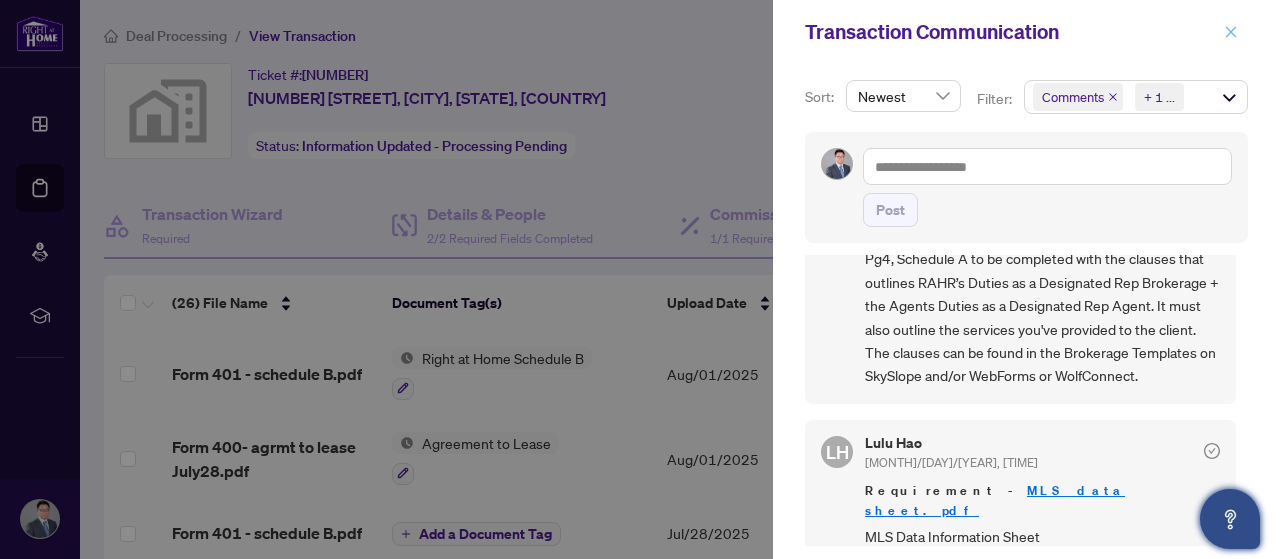 click 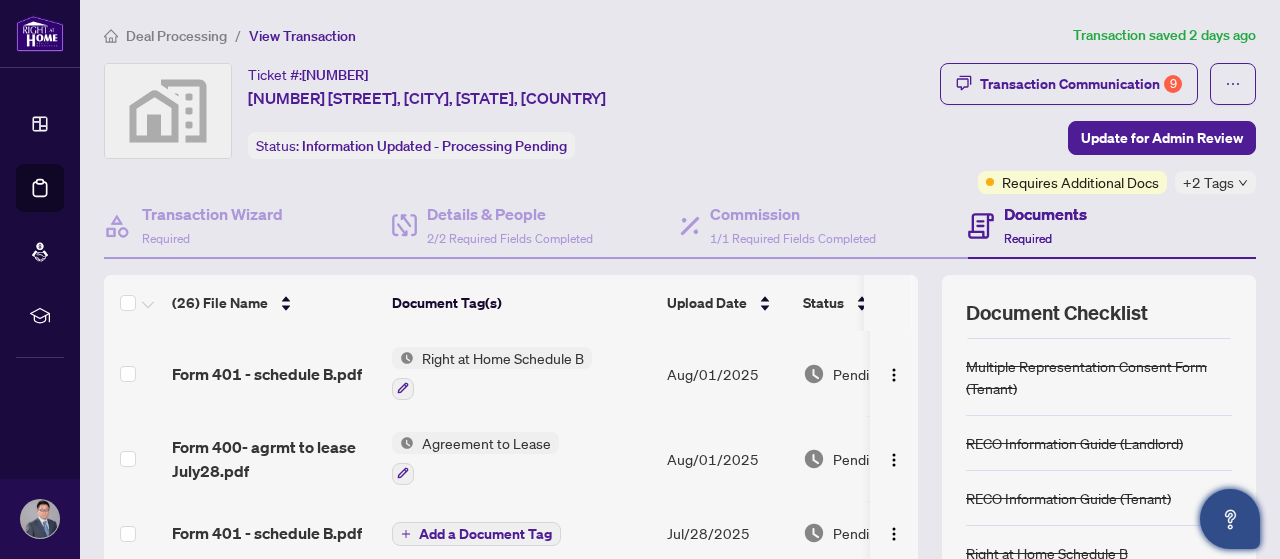 scroll, scrollTop: 259, scrollLeft: 0, axis: vertical 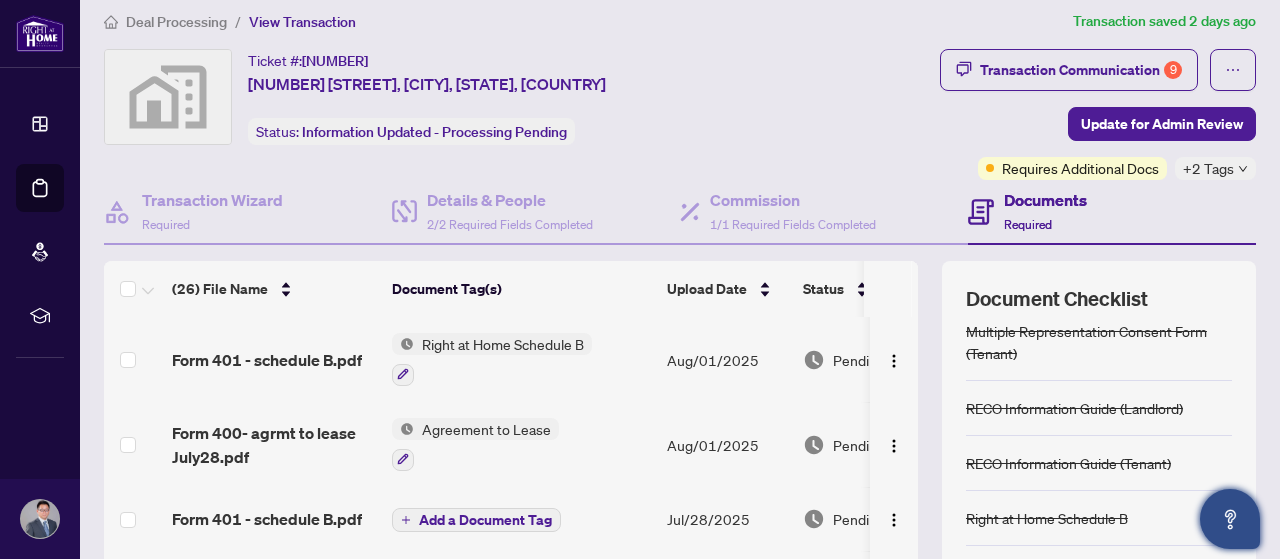 click on "Documents" at bounding box center (1045, 200) 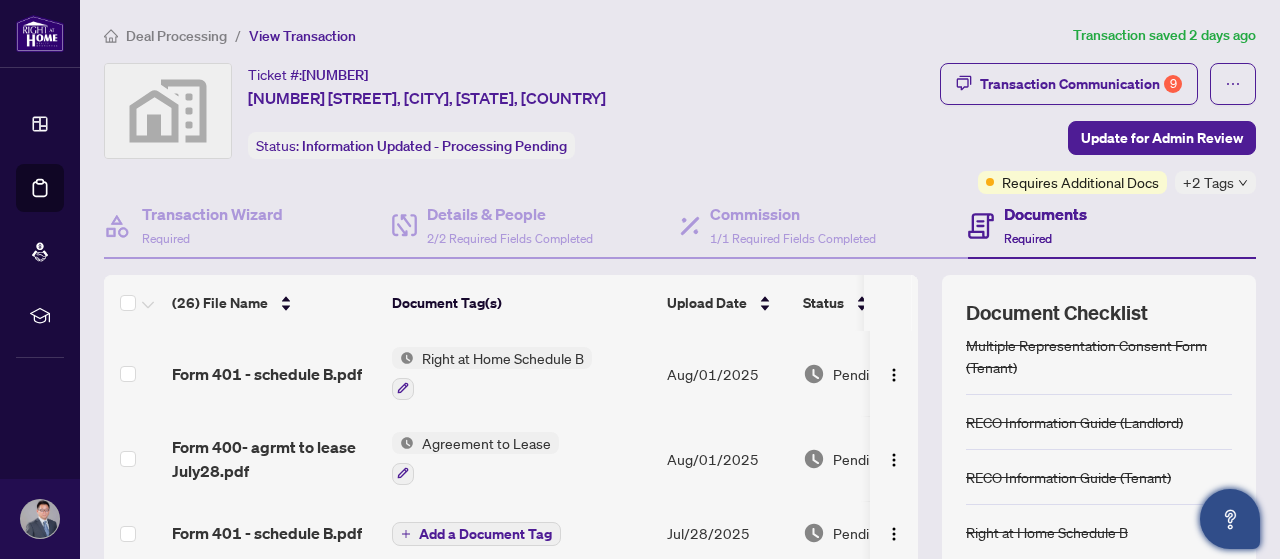 click on "Transaction Communication 9 Update for Admin Review Requires Additional Docs +2 Tags" at bounding box center [1016, 128] 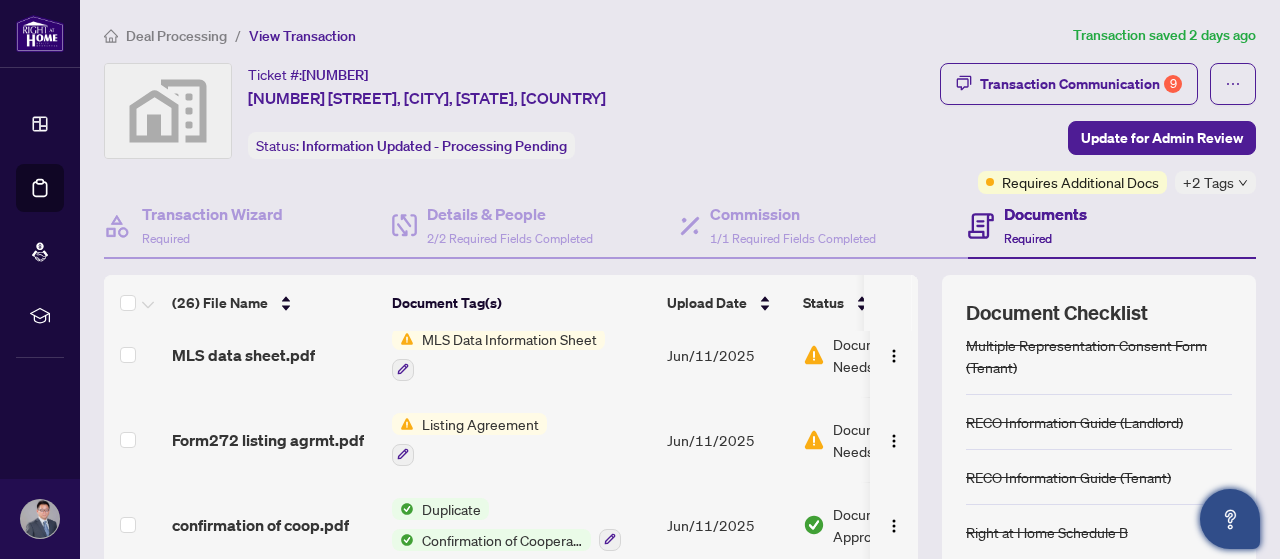 scroll, scrollTop: 1813, scrollLeft: 0, axis: vertical 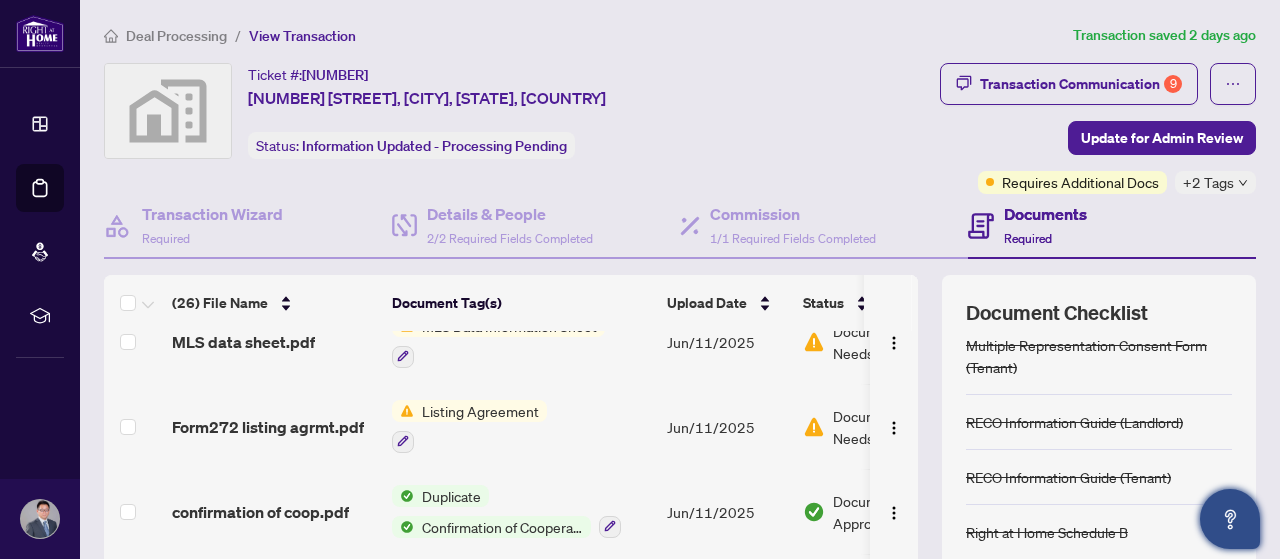 click on "Deal Processing" at bounding box center [176, 36] 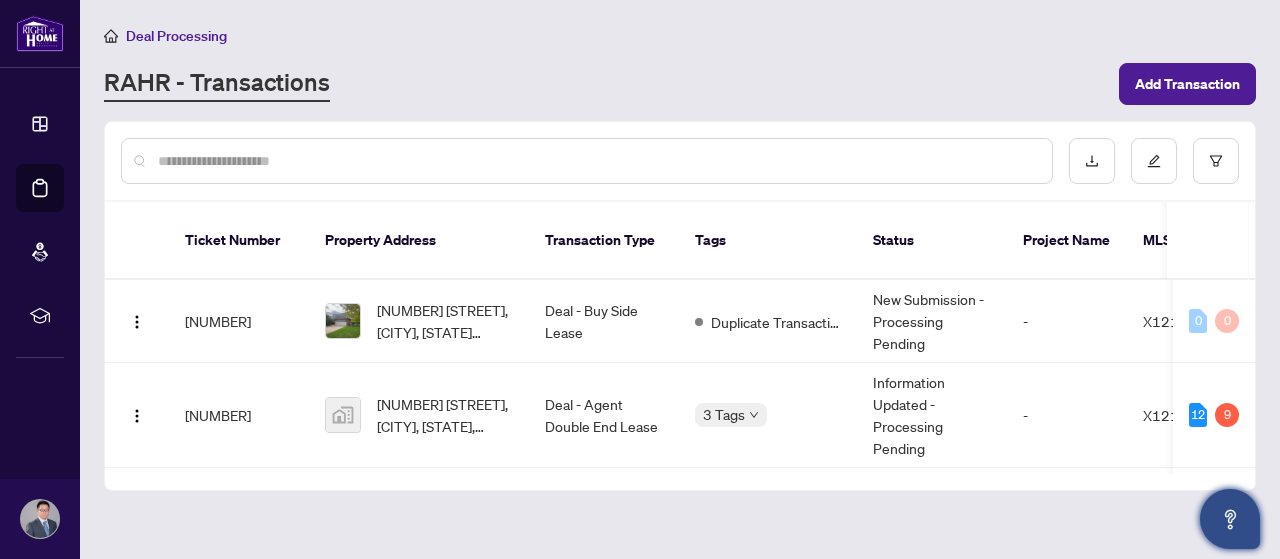 drag, startPoint x: 686, startPoint y: 449, endPoint x: 962, endPoint y: 468, distance: 276.6532 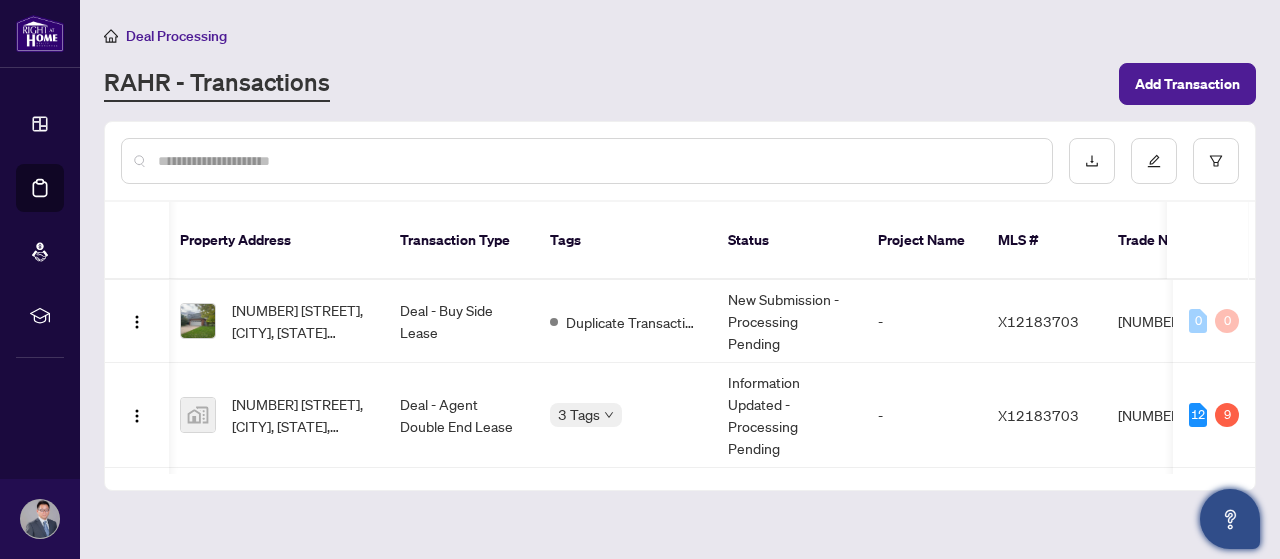 scroll, scrollTop: 0, scrollLeft: 431, axis: horizontal 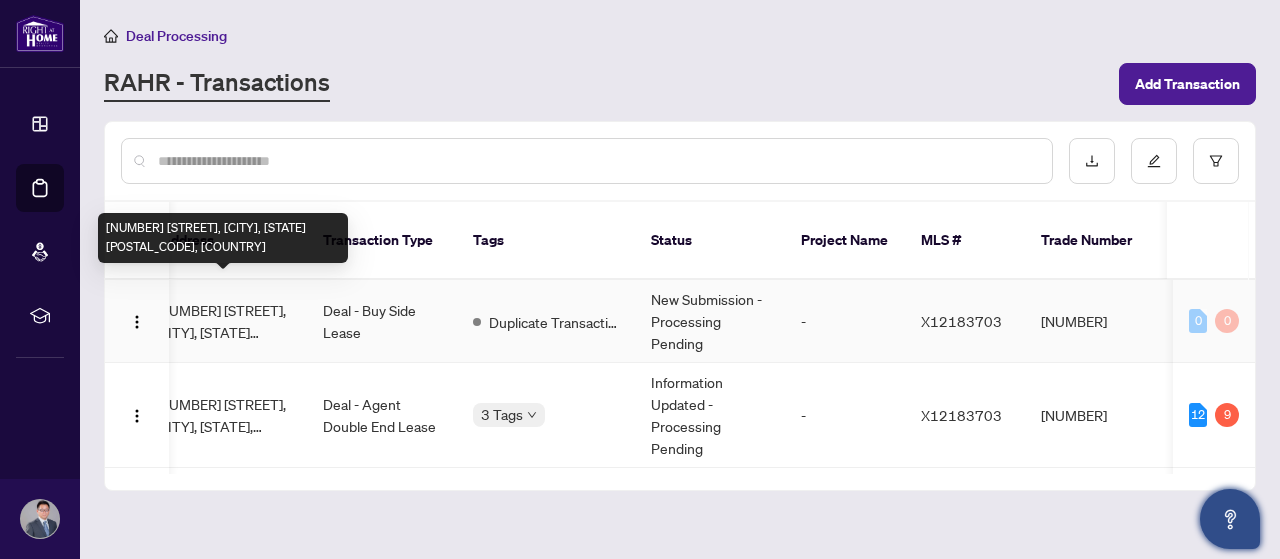 click on "[NUMBER] [STREET], [CITY], [STATE] [POSTAL_CODE], [COUNTRY]" at bounding box center [223, 321] 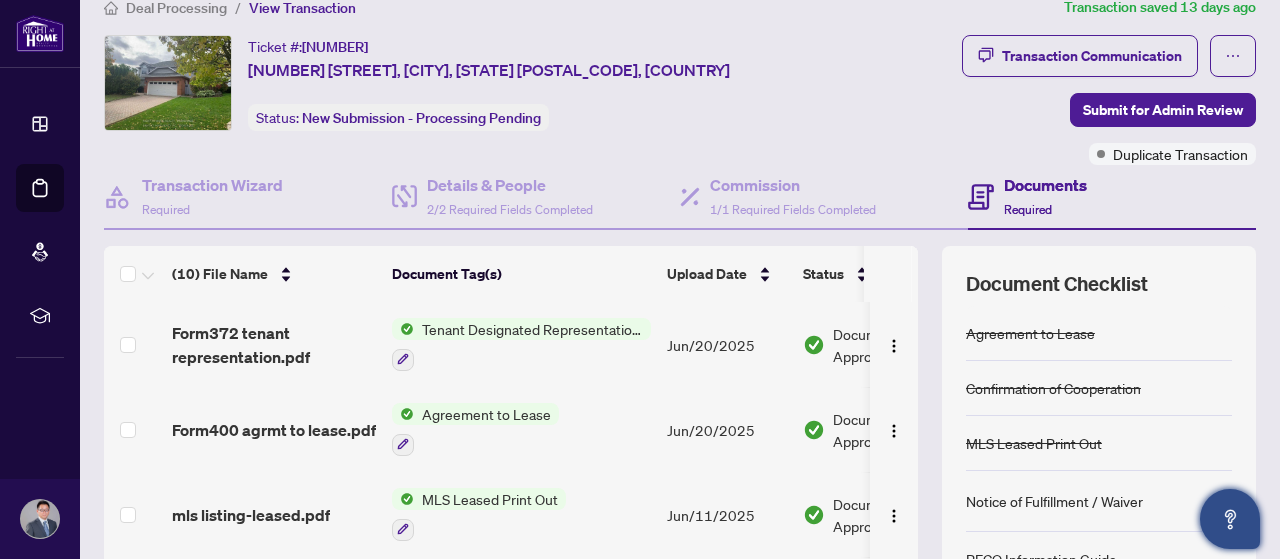 scroll, scrollTop: 0, scrollLeft: 0, axis: both 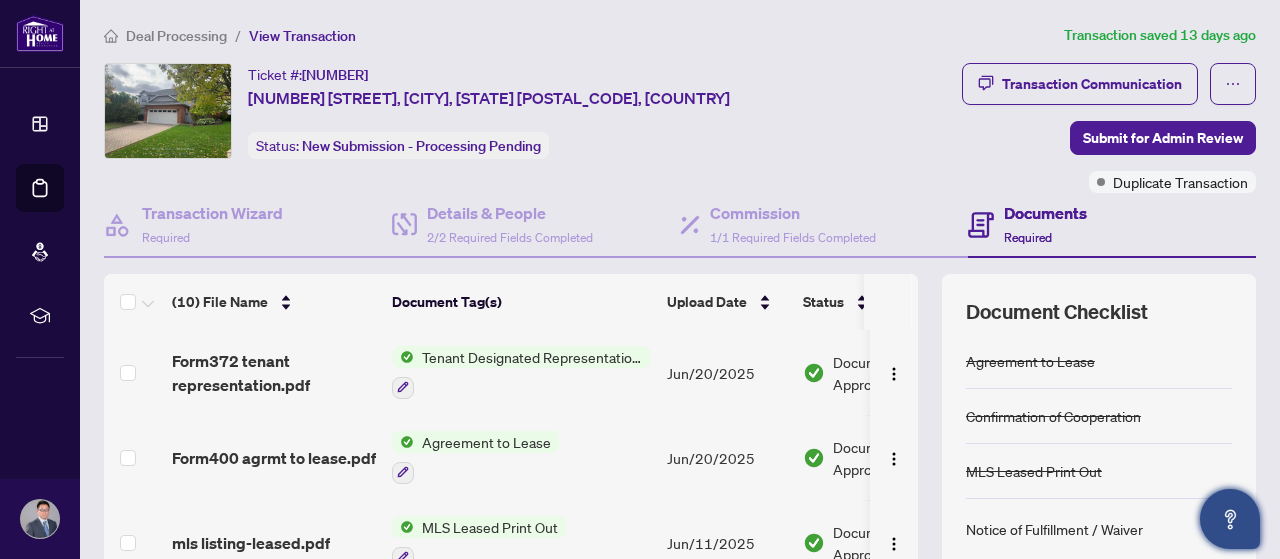 click on "Deal Processing" at bounding box center (176, 36) 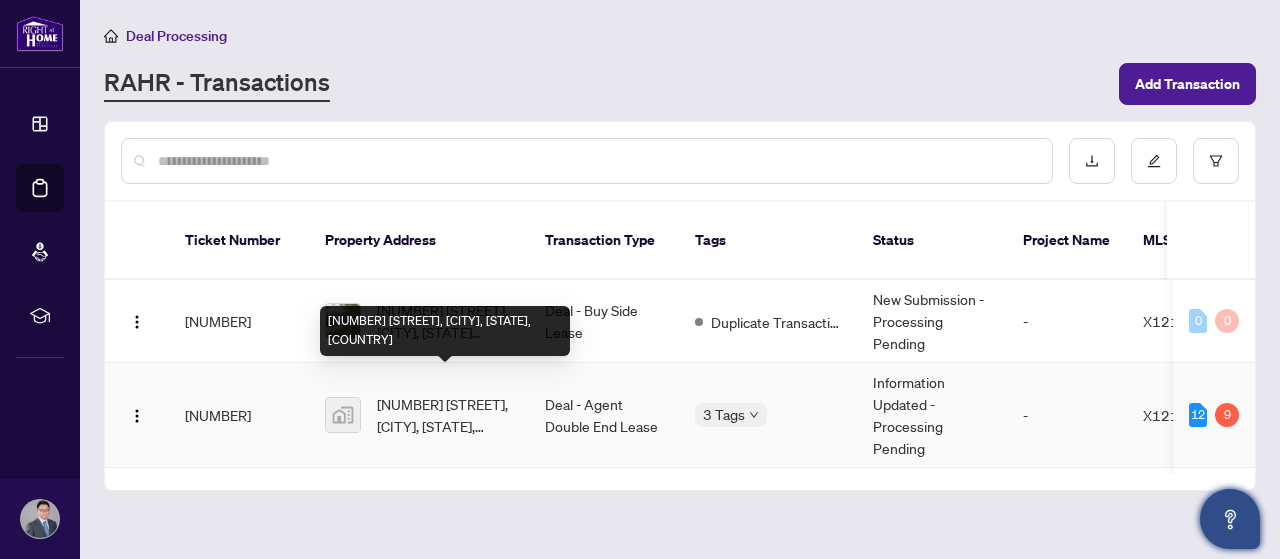 click on "[NUMBER] [STREET], [CITY], [STATE], [COUNTRY]" at bounding box center (445, 415) 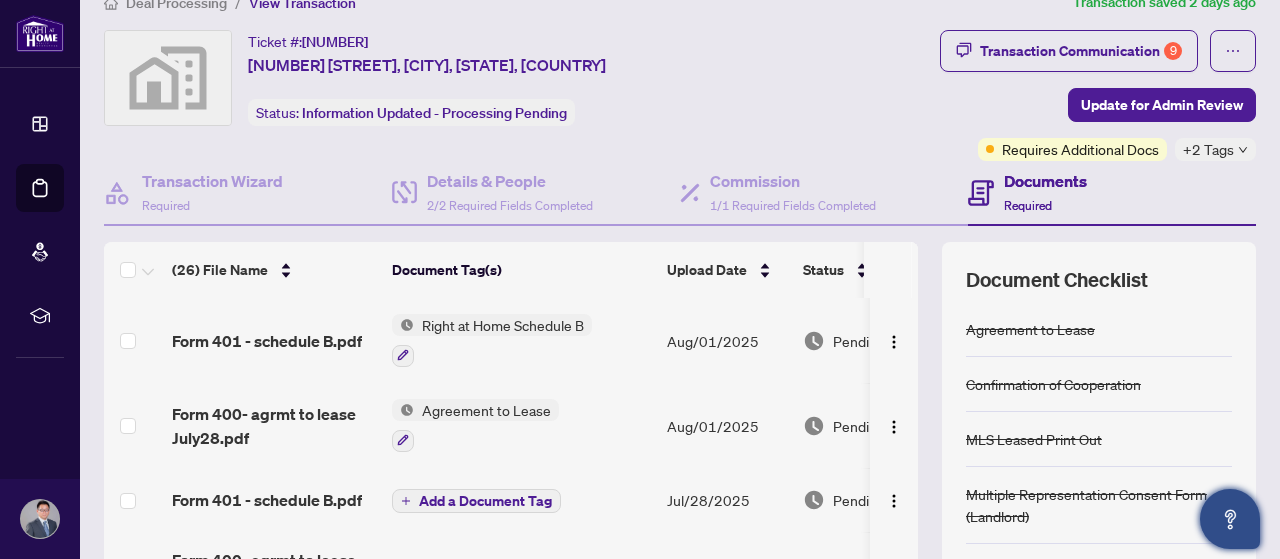 scroll, scrollTop: 0, scrollLeft: 0, axis: both 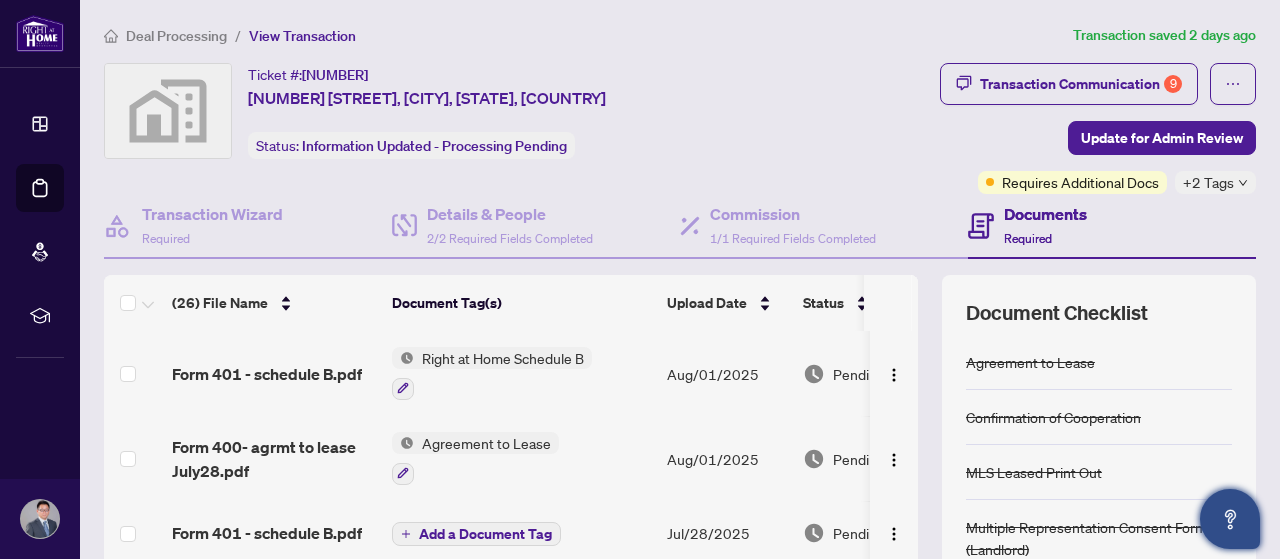 click on "Documents" at bounding box center (1045, 214) 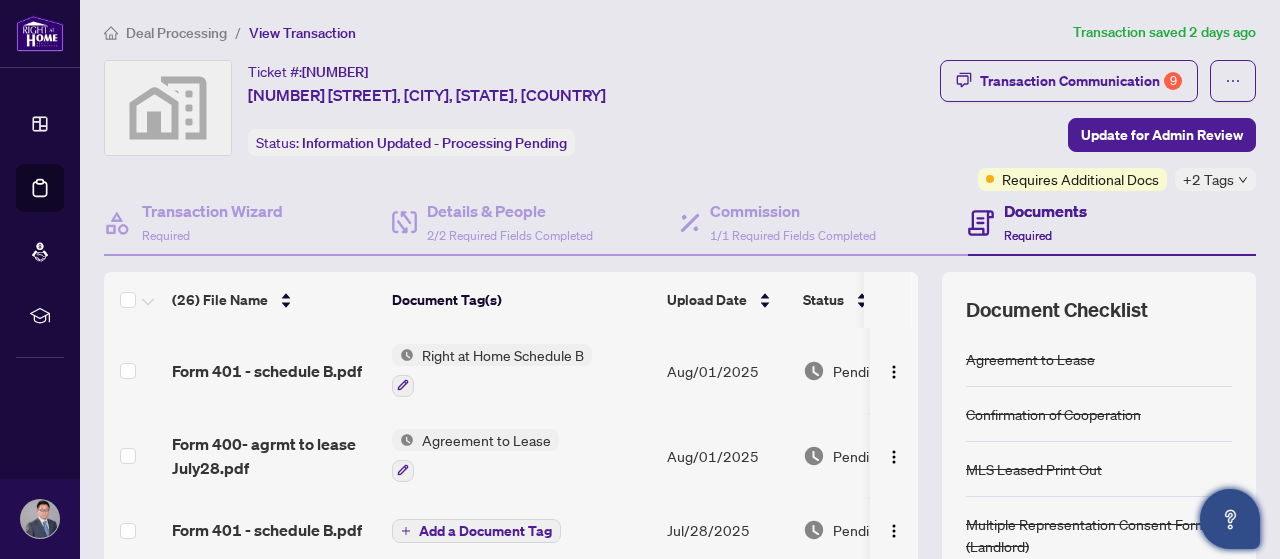 scroll, scrollTop: 0, scrollLeft: 0, axis: both 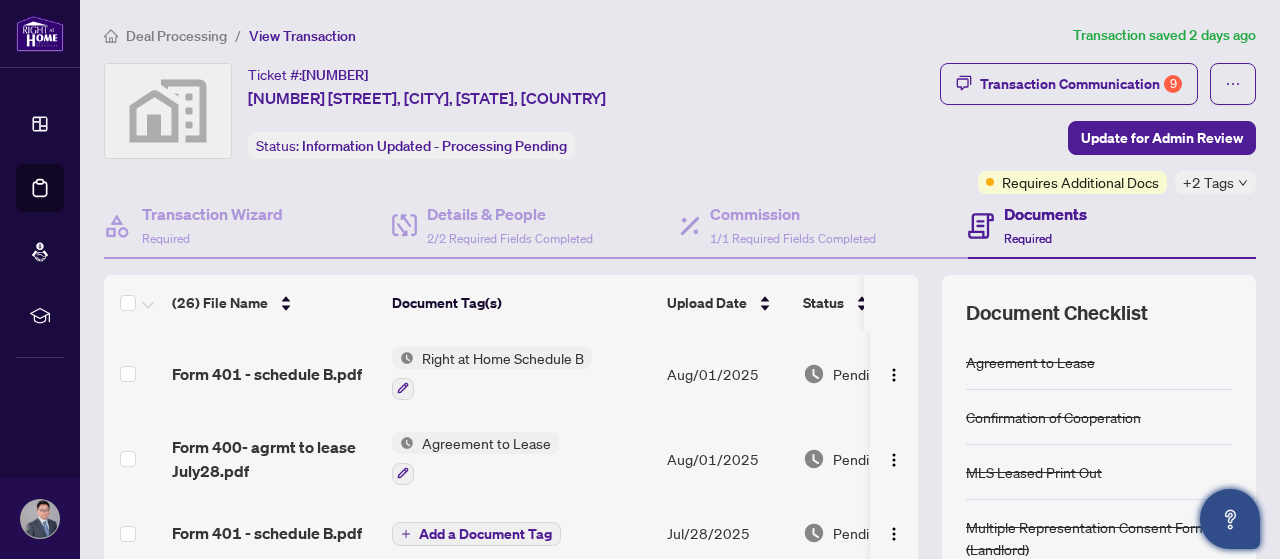 click on "Documents" at bounding box center (1045, 214) 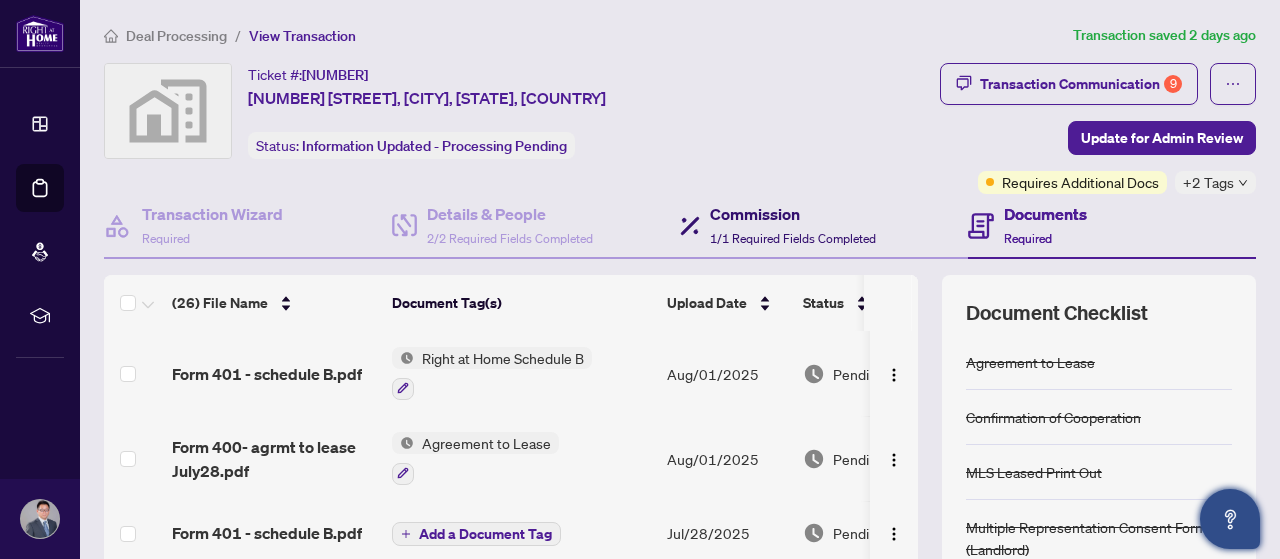 click on "Commission" at bounding box center [793, 214] 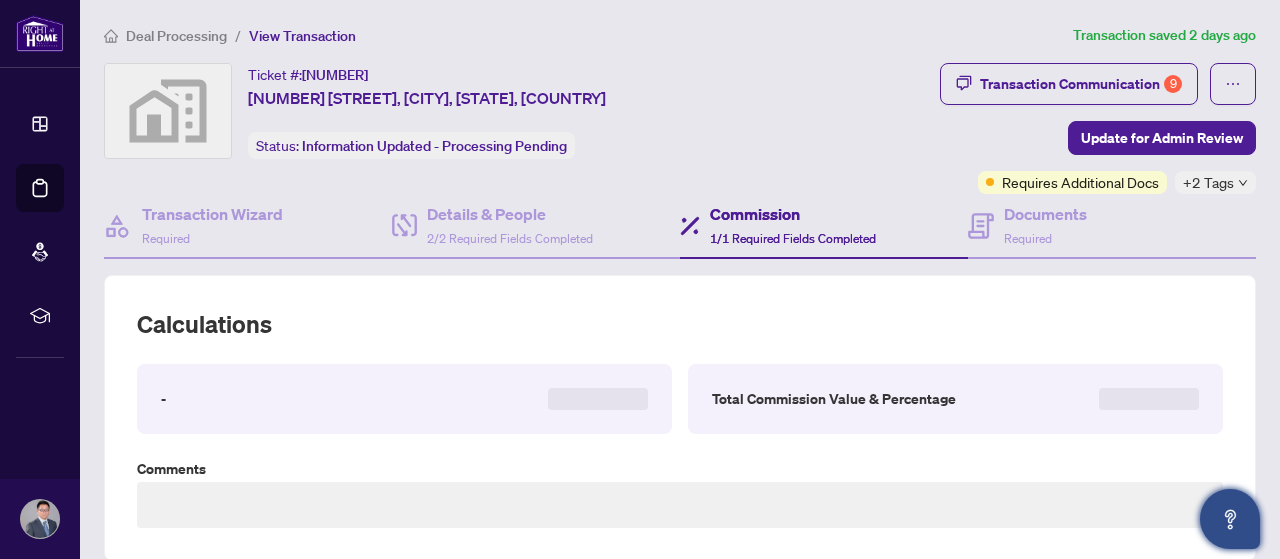 type on "**********" 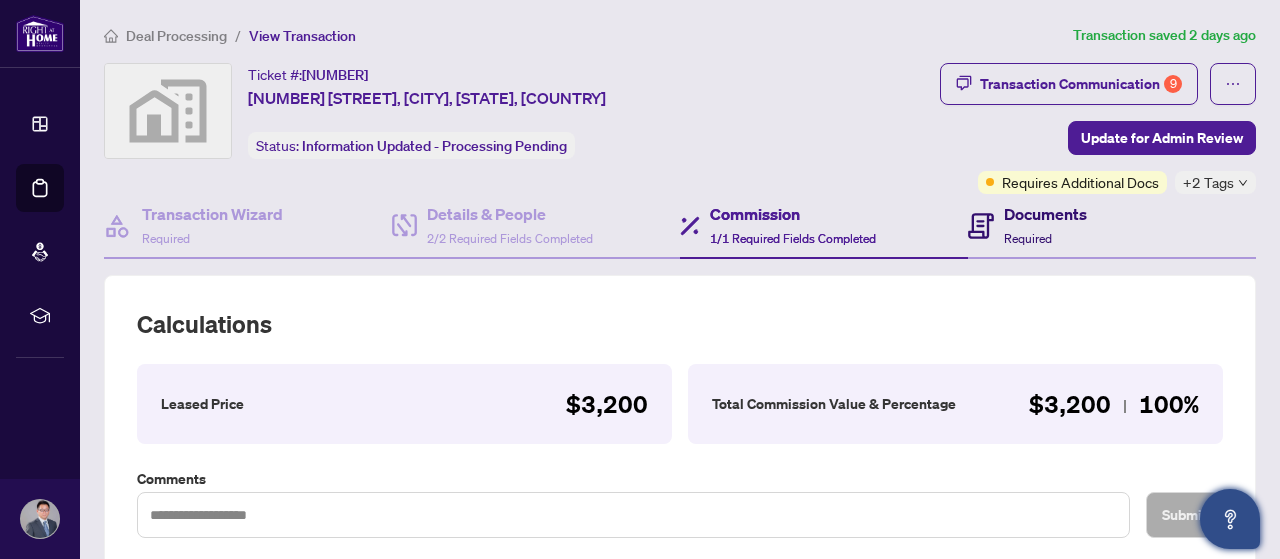 click on "Documents" at bounding box center [1045, 214] 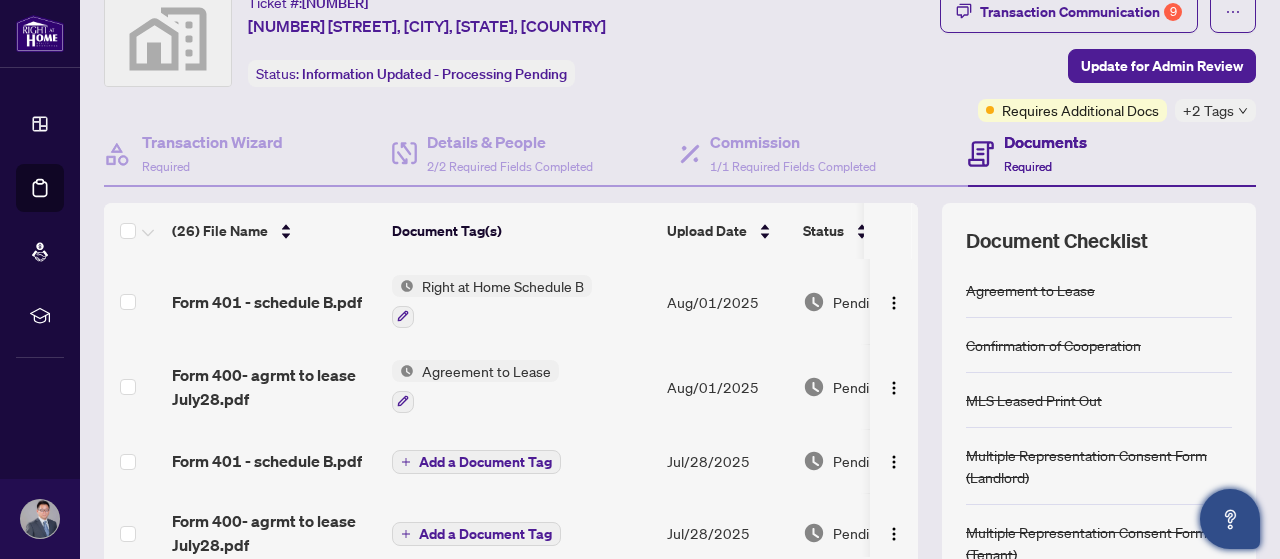 scroll, scrollTop: 0, scrollLeft: 0, axis: both 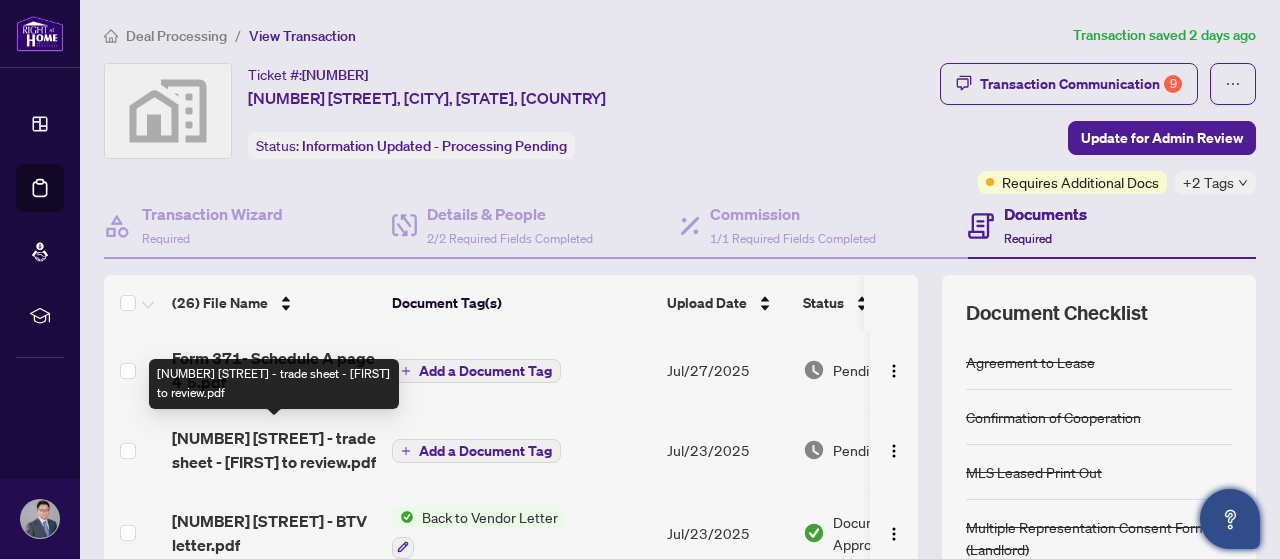click on "[NUMBER] [STREET] - trade sheet - [FIRST] to review.pdf" at bounding box center (274, 450) 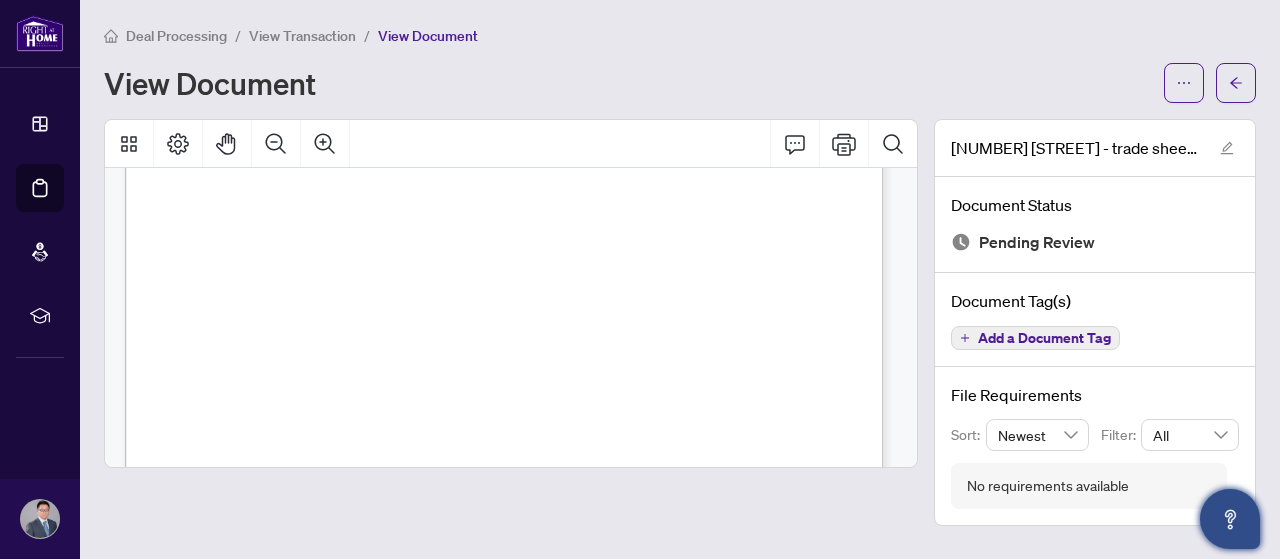 scroll, scrollTop: 300, scrollLeft: 0, axis: vertical 